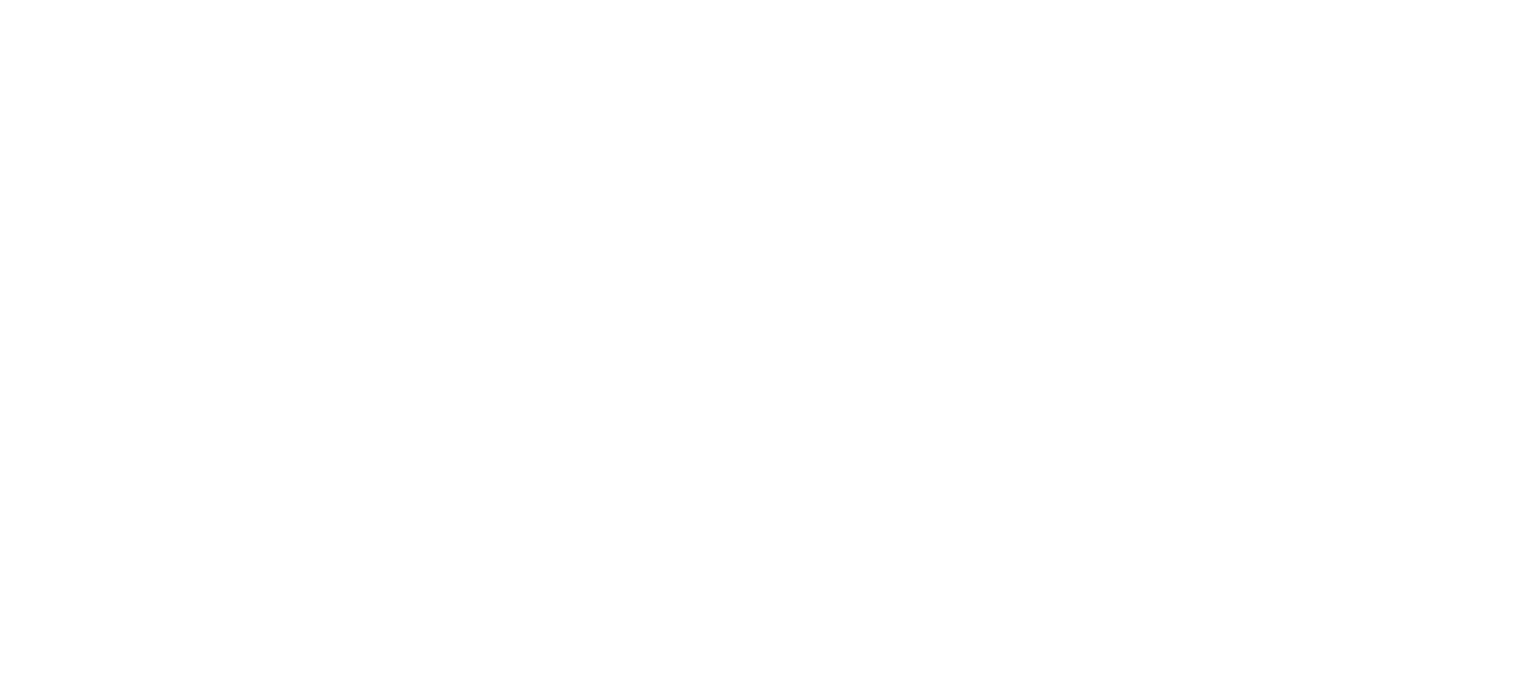 scroll, scrollTop: 0, scrollLeft: 0, axis: both 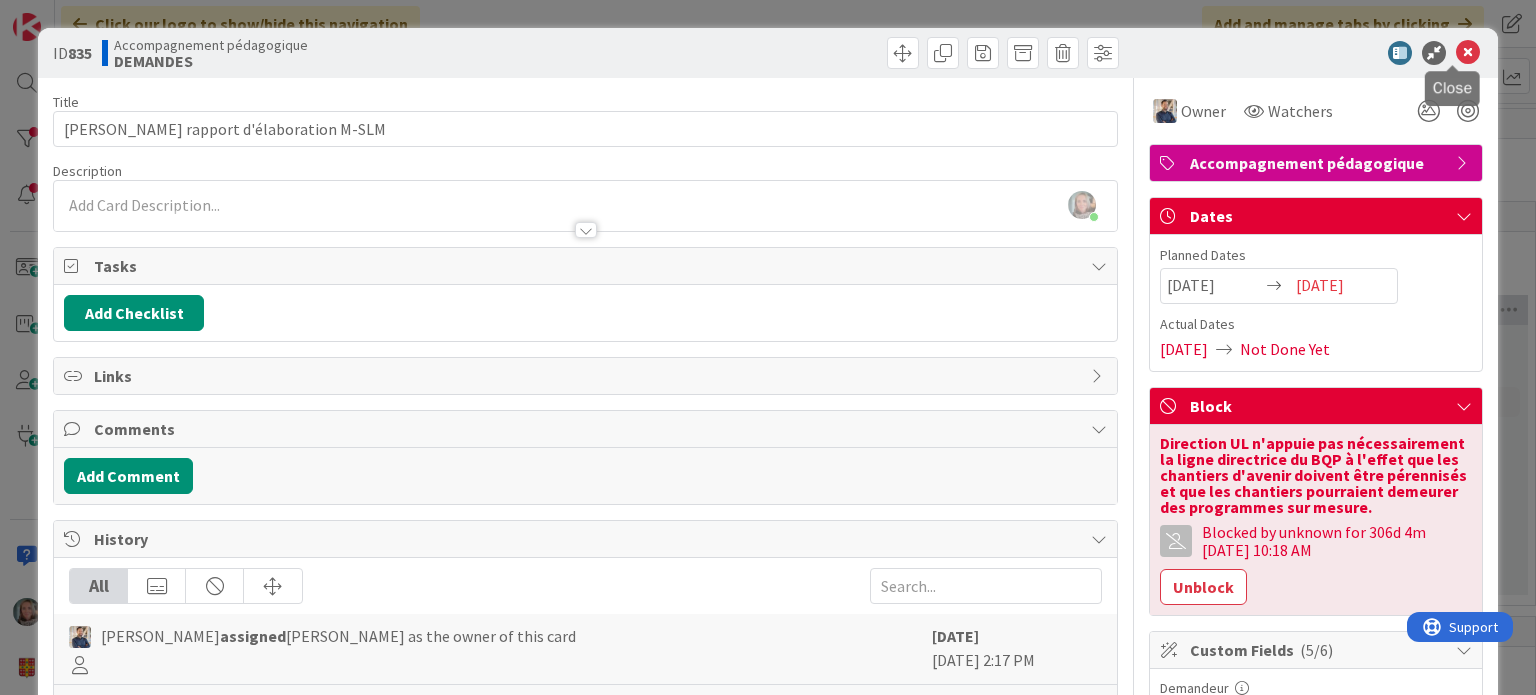 drag, startPoint x: 1455, startPoint y: 50, endPoint x: 91, endPoint y: 62, distance: 1364.0527 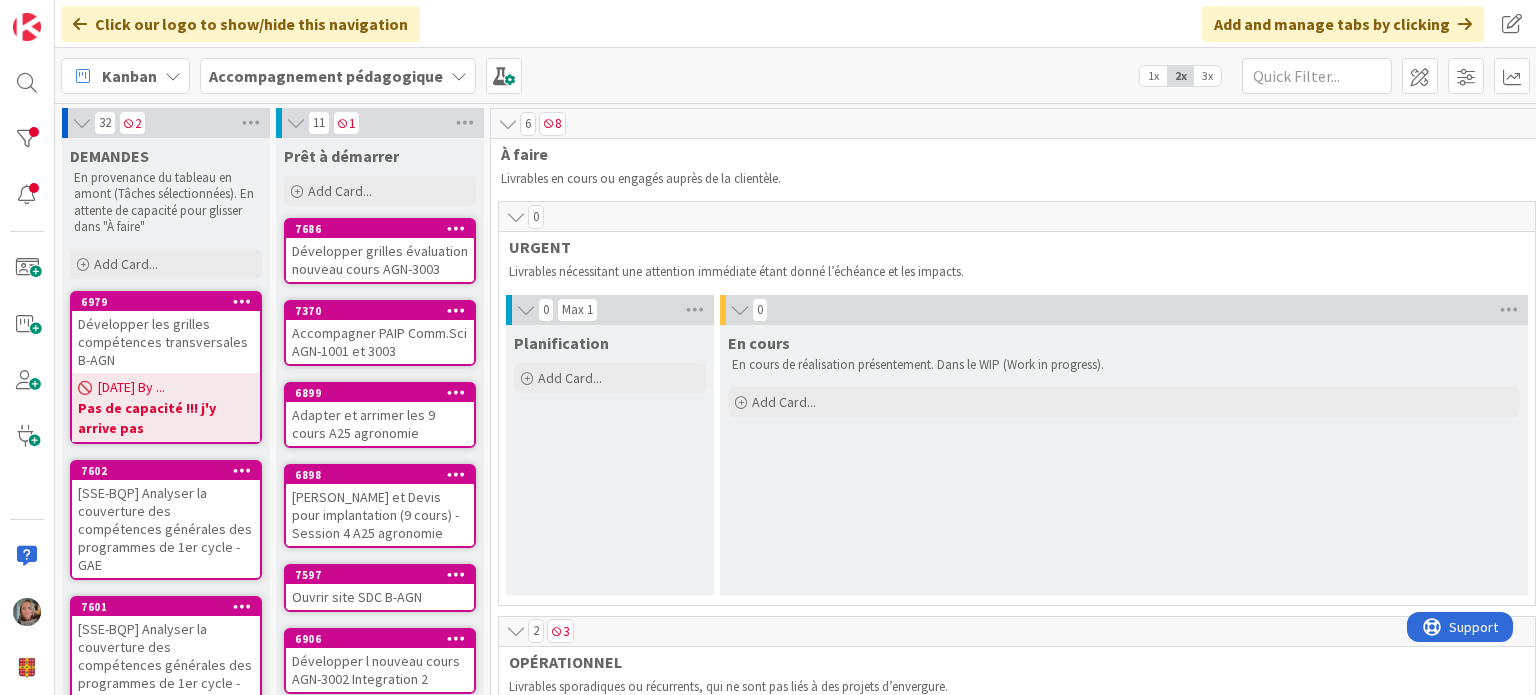scroll, scrollTop: 0, scrollLeft: 0, axis: both 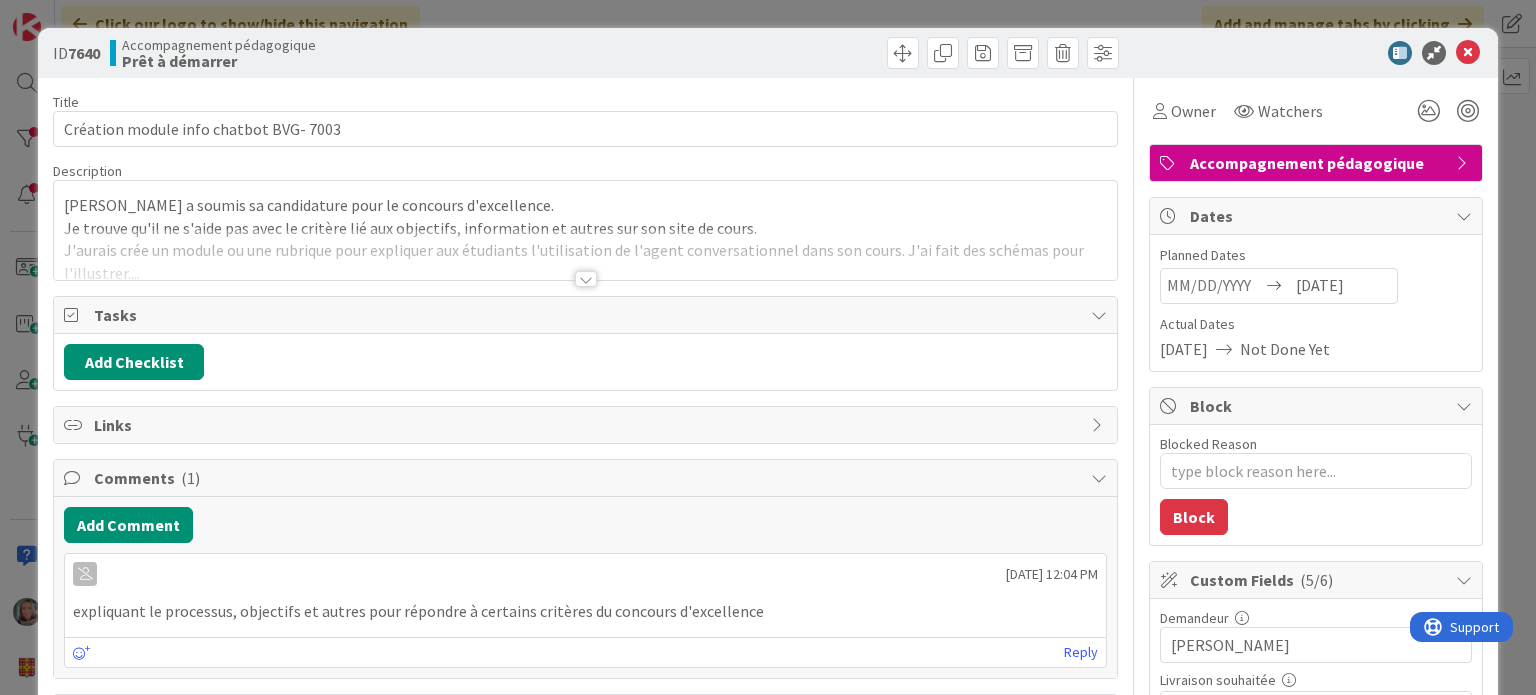 type on "x" 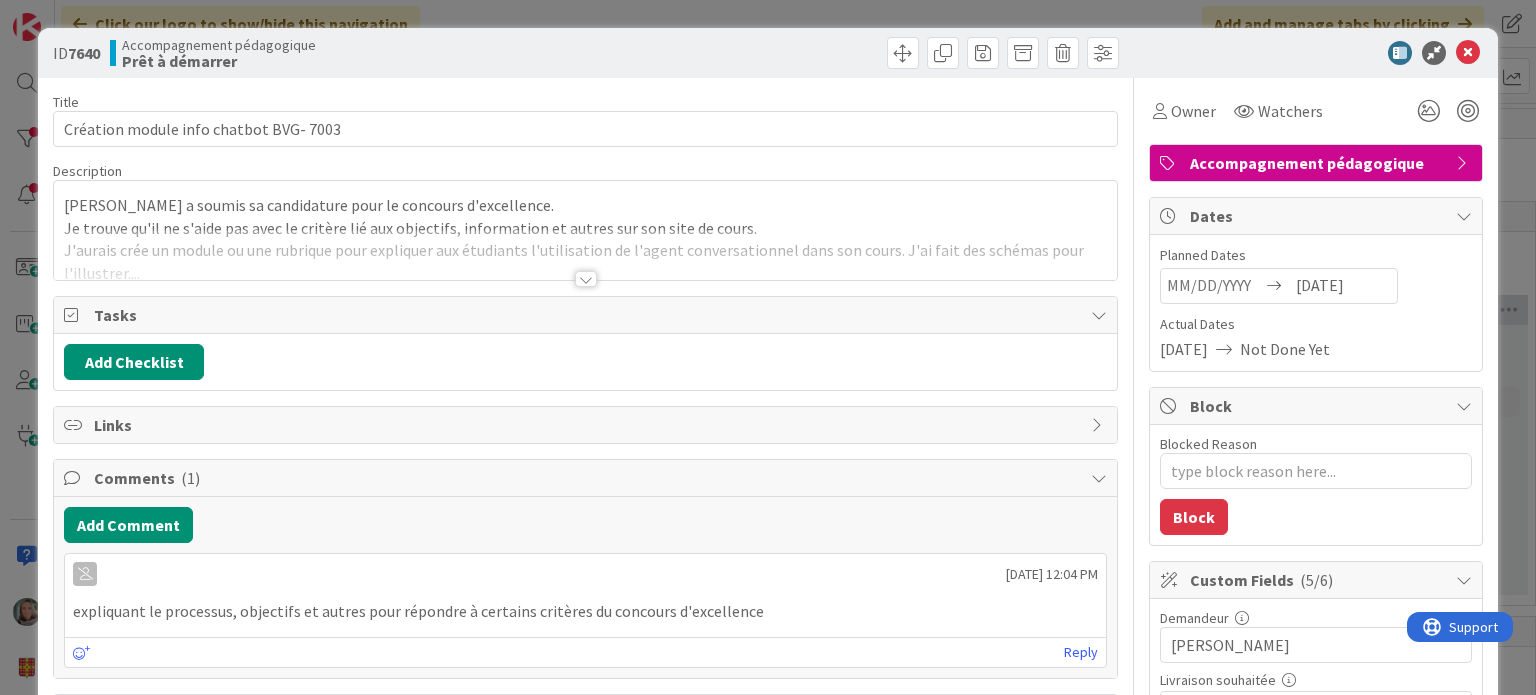 scroll, scrollTop: 0, scrollLeft: 0, axis: both 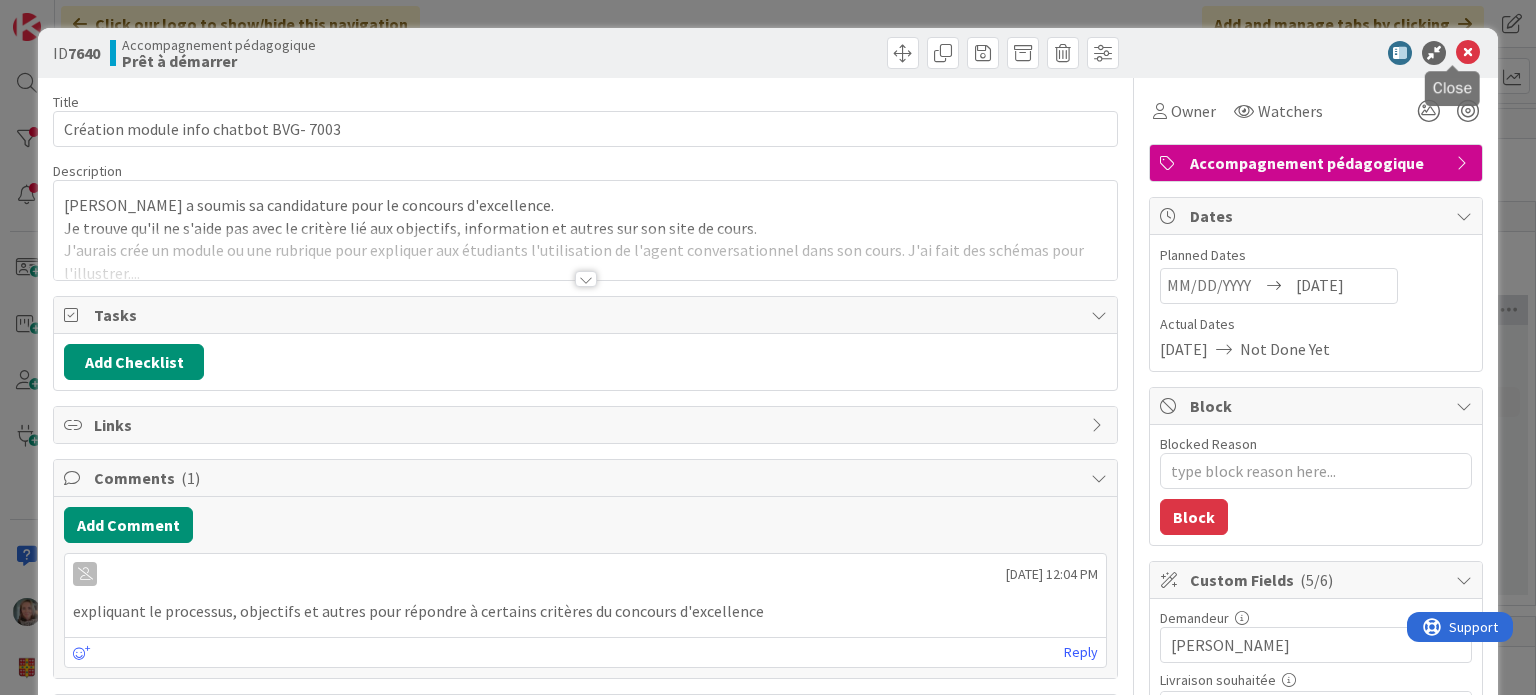 drag, startPoint x: 1453, startPoint y: 50, endPoint x: 342, endPoint y: 154, distance: 1115.857 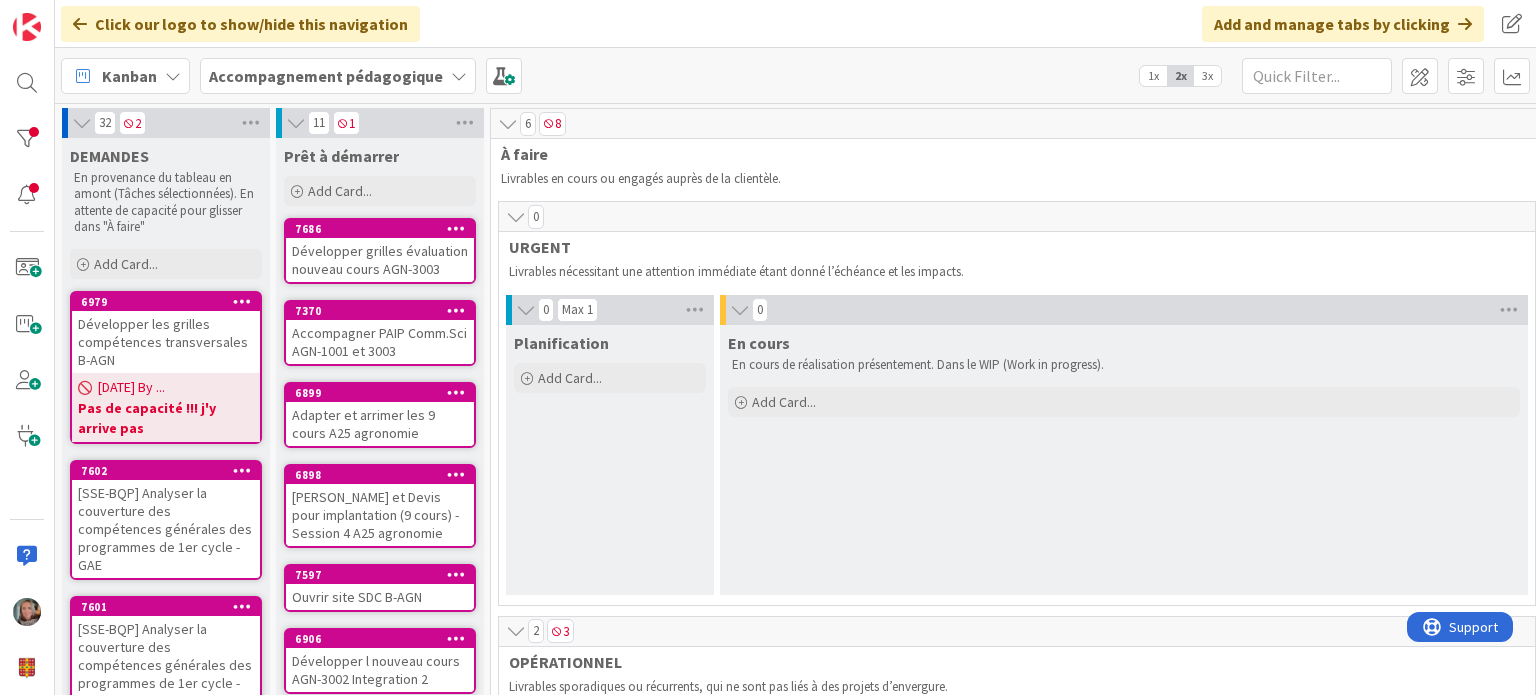 scroll, scrollTop: 0, scrollLeft: 0, axis: both 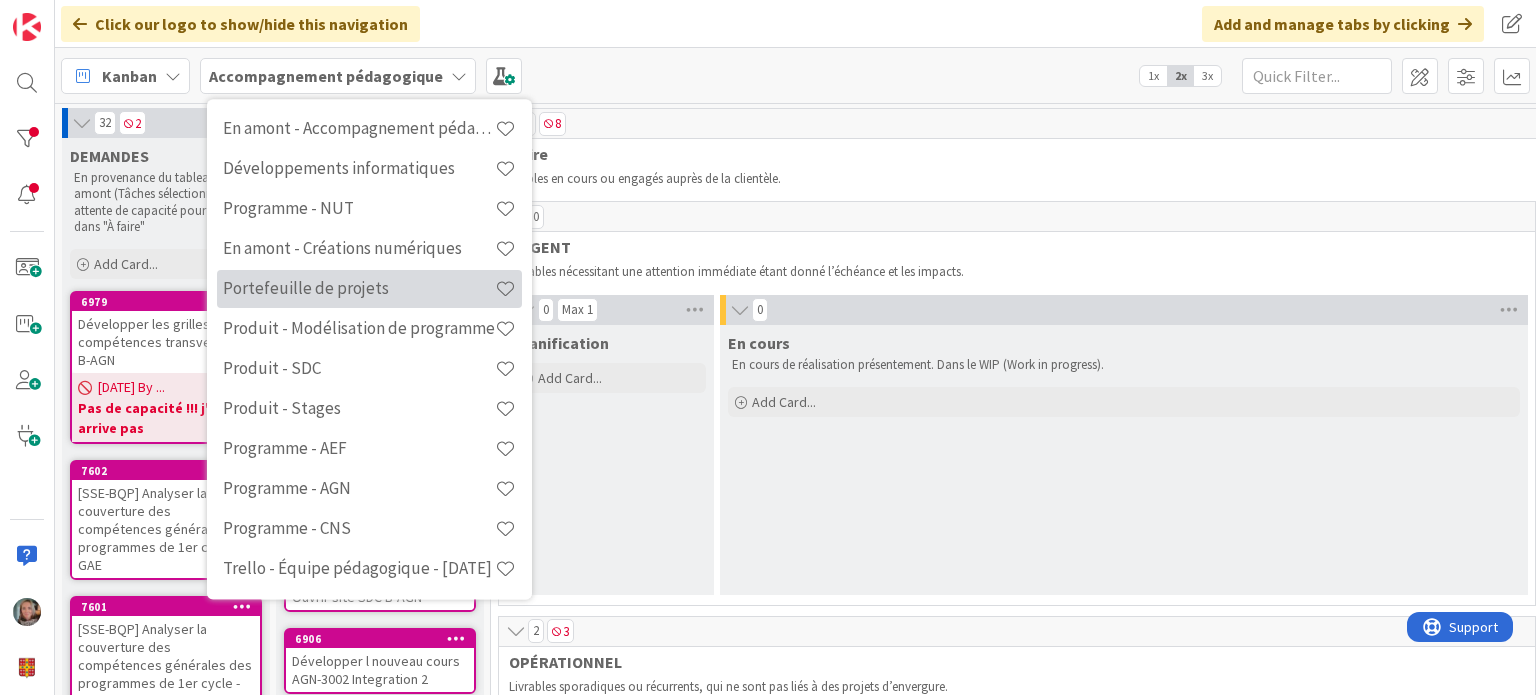 click on "Portefeuille de projets" at bounding box center (359, 289) 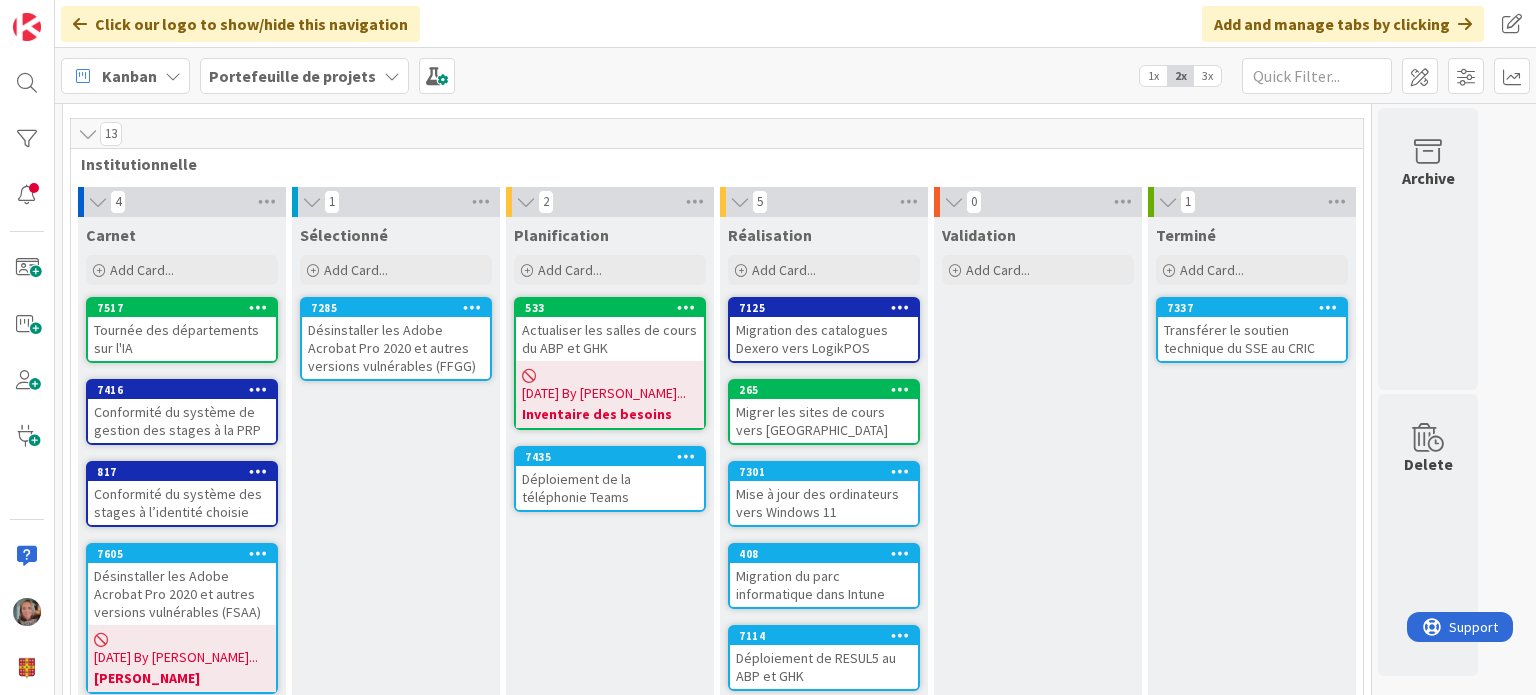 scroll, scrollTop: 100, scrollLeft: 0, axis: vertical 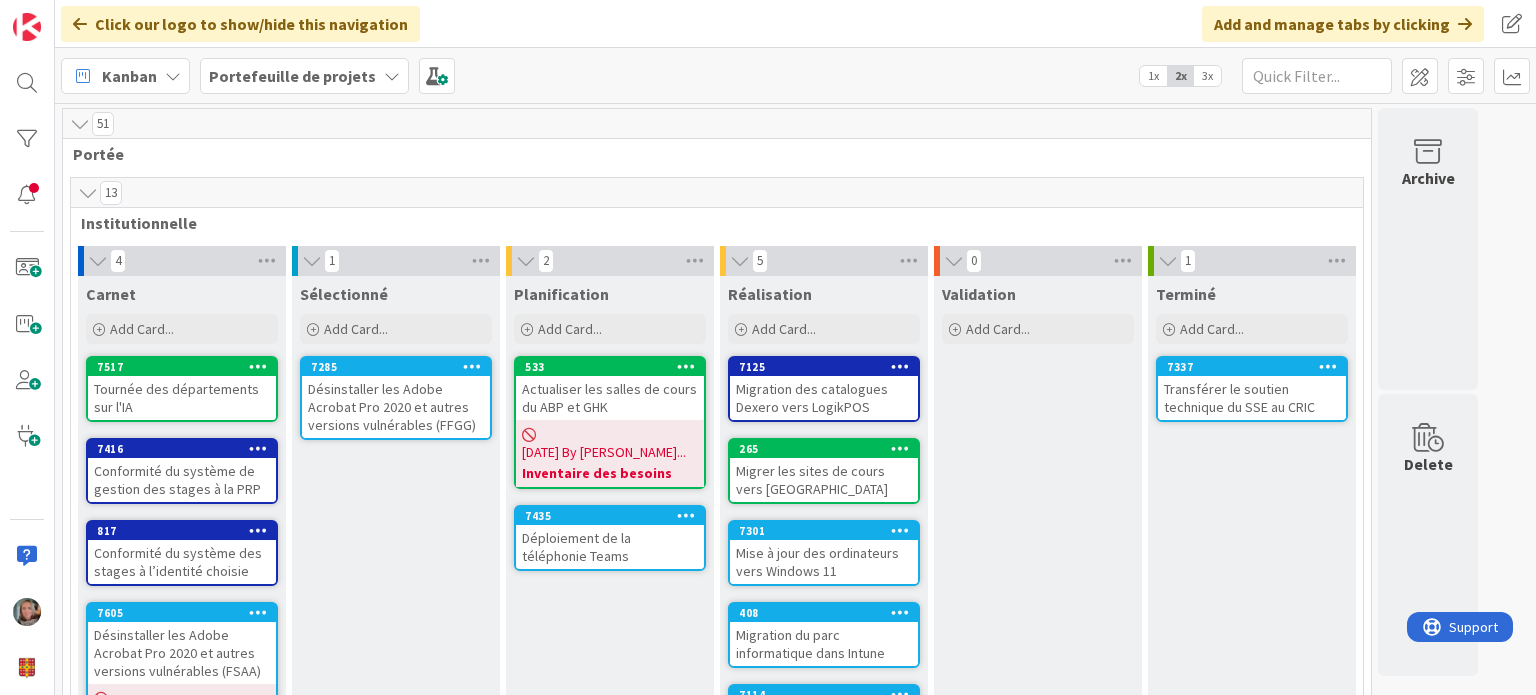 click on "Portefeuille de projets" at bounding box center [292, 76] 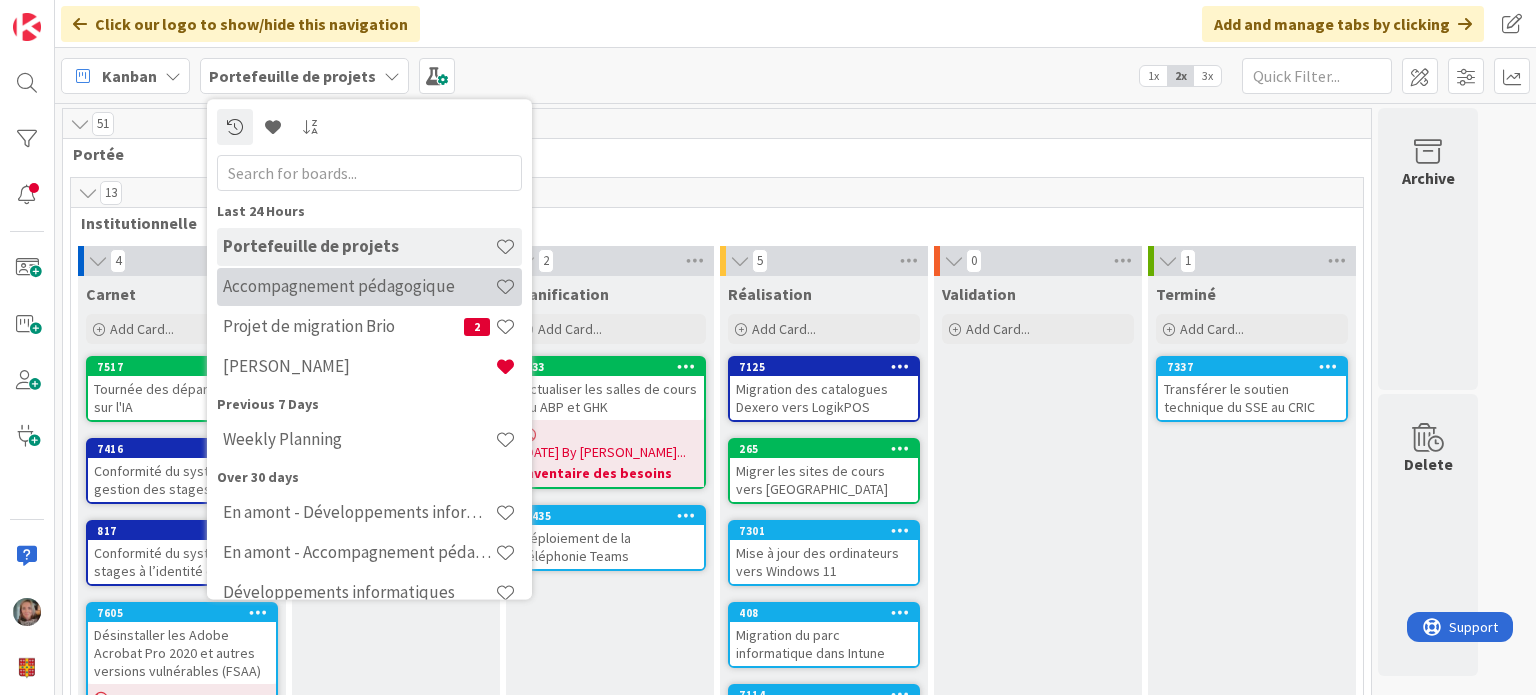 click on "Accompagnement pédagogique" at bounding box center [359, 287] 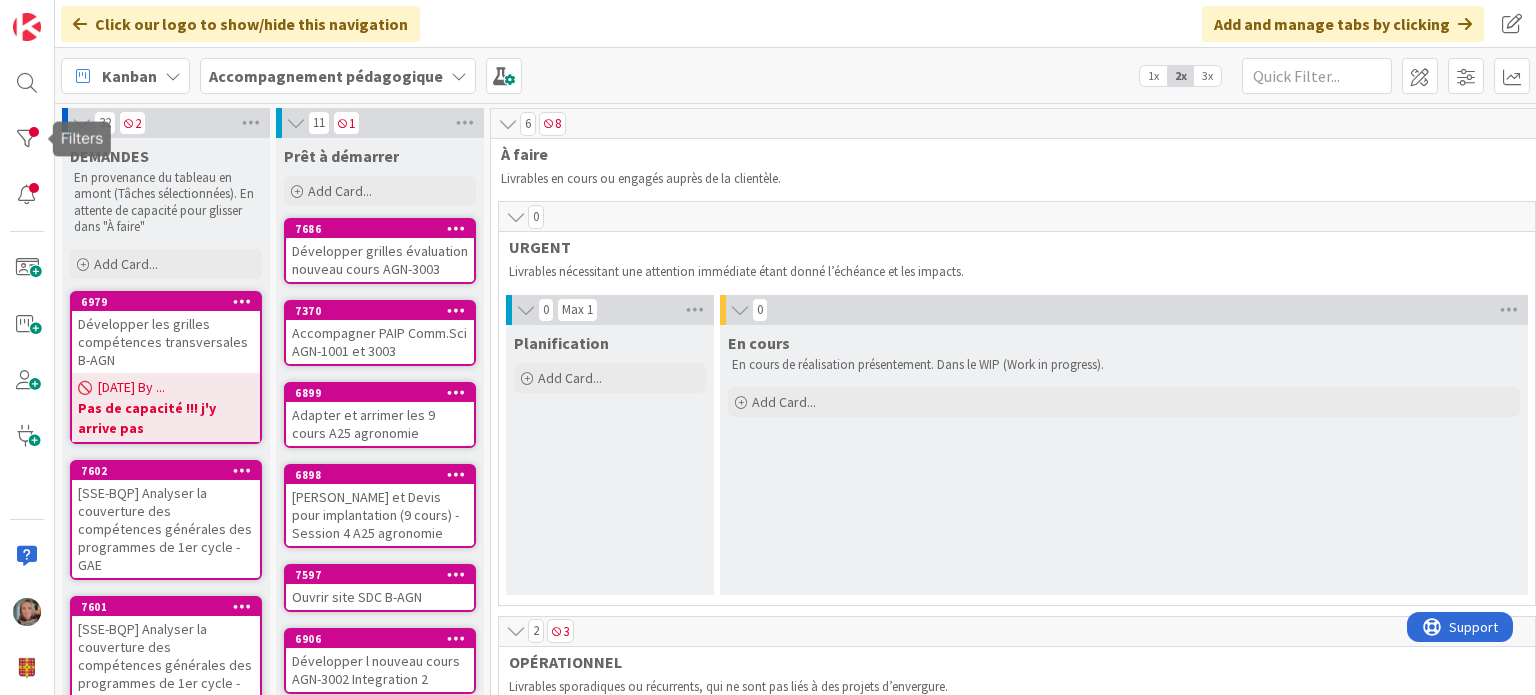 scroll, scrollTop: 0, scrollLeft: 0, axis: both 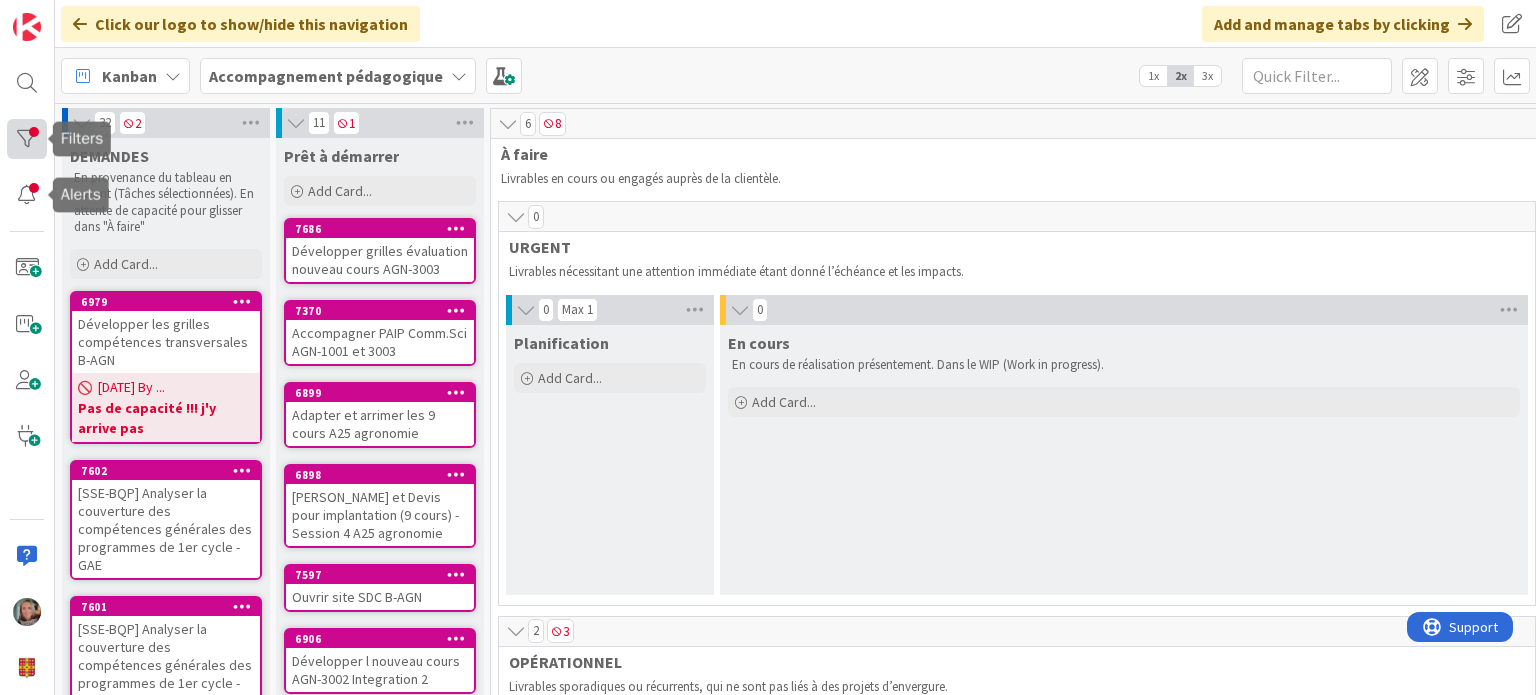 click at bounding box center (27, 139) 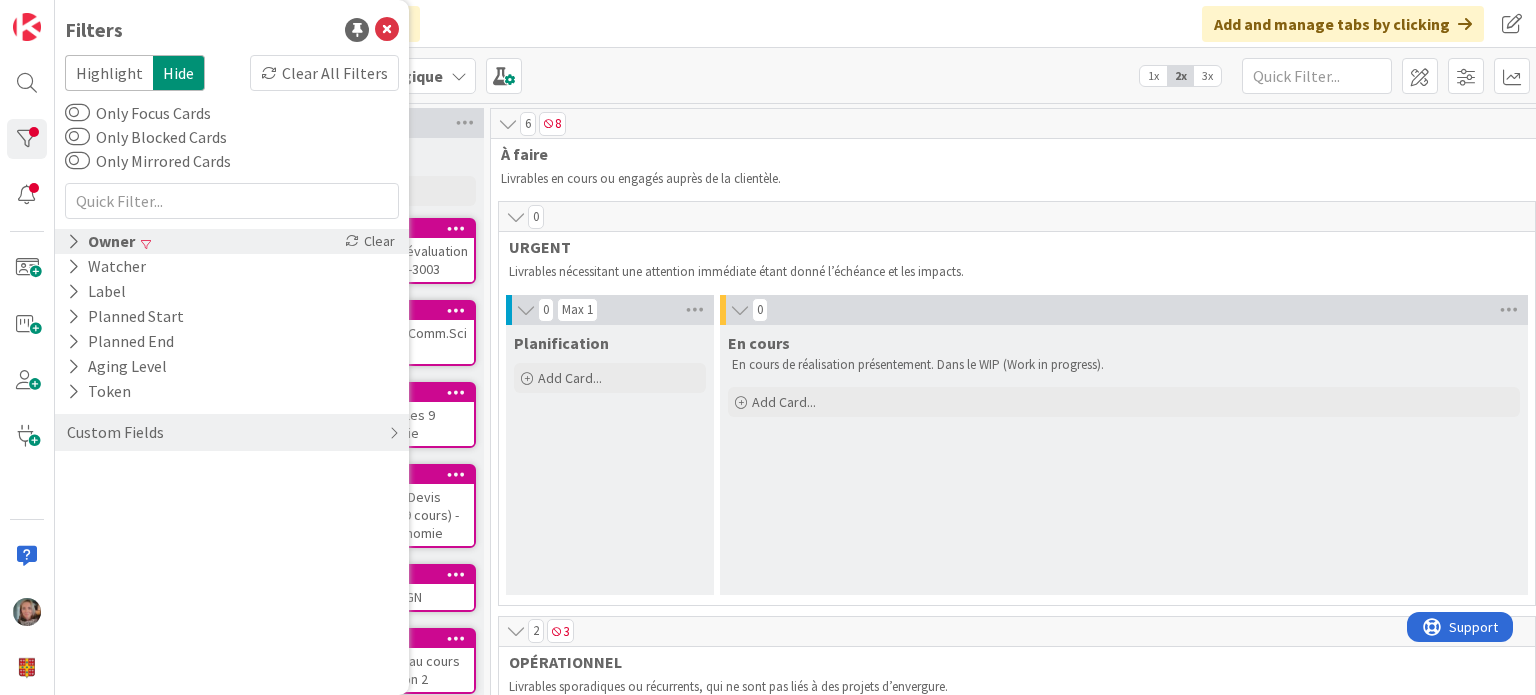 click at bounding box center (73, 241) 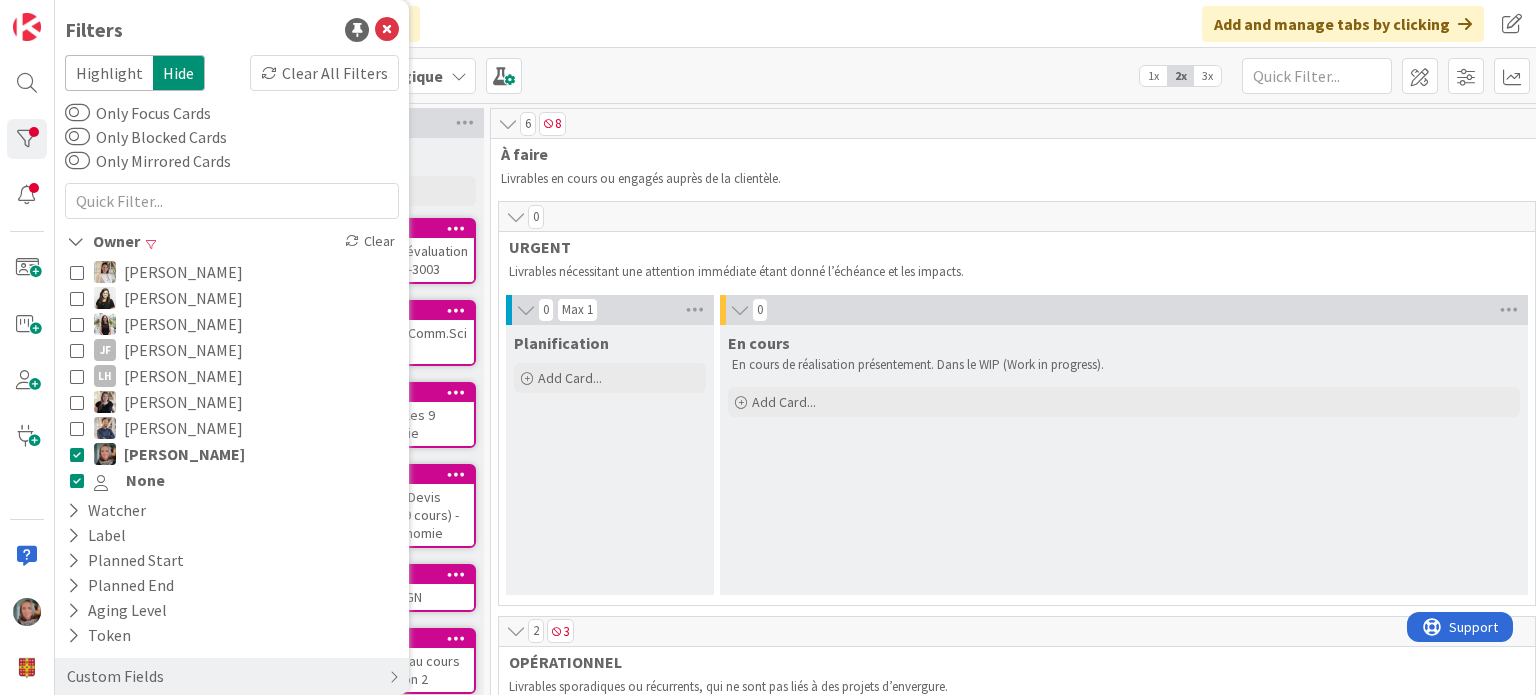 click at bounding box center [77, 272] 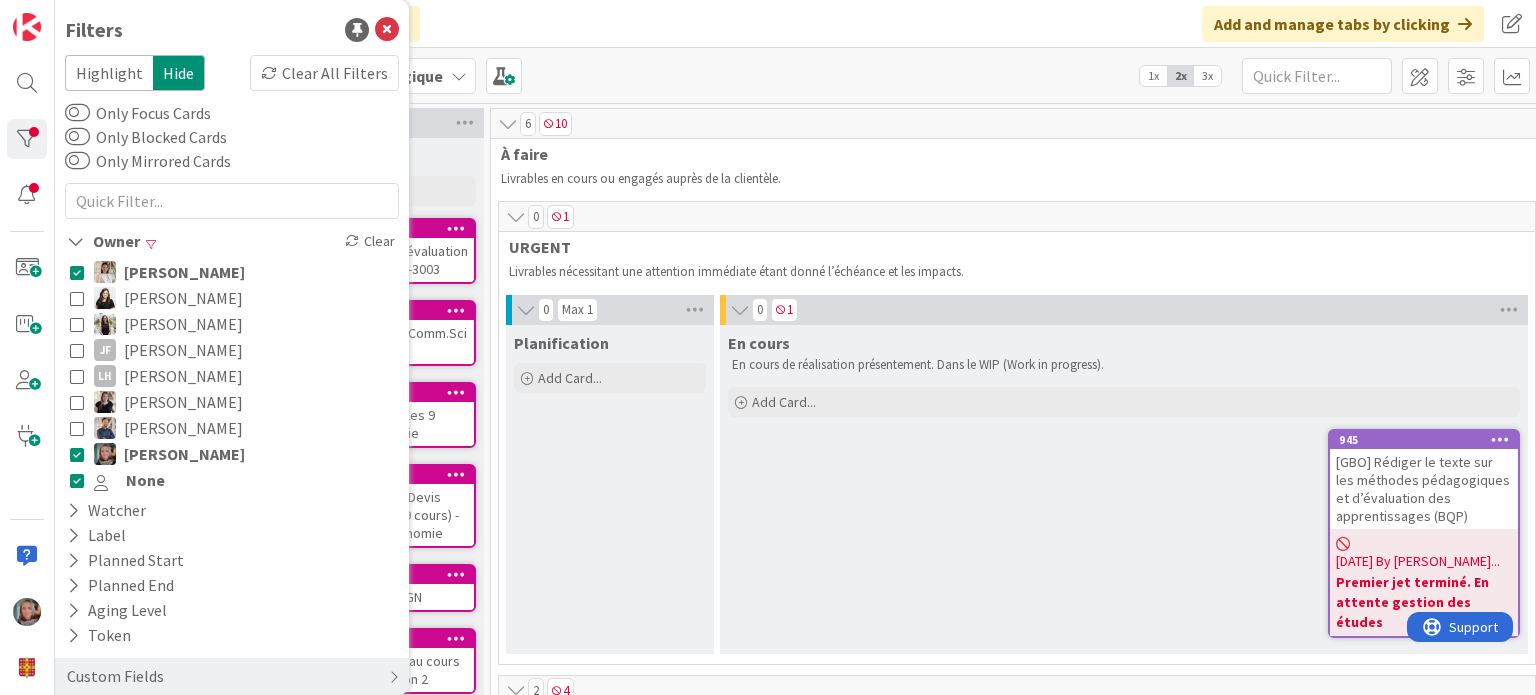 click at bounding box center [77, 298] 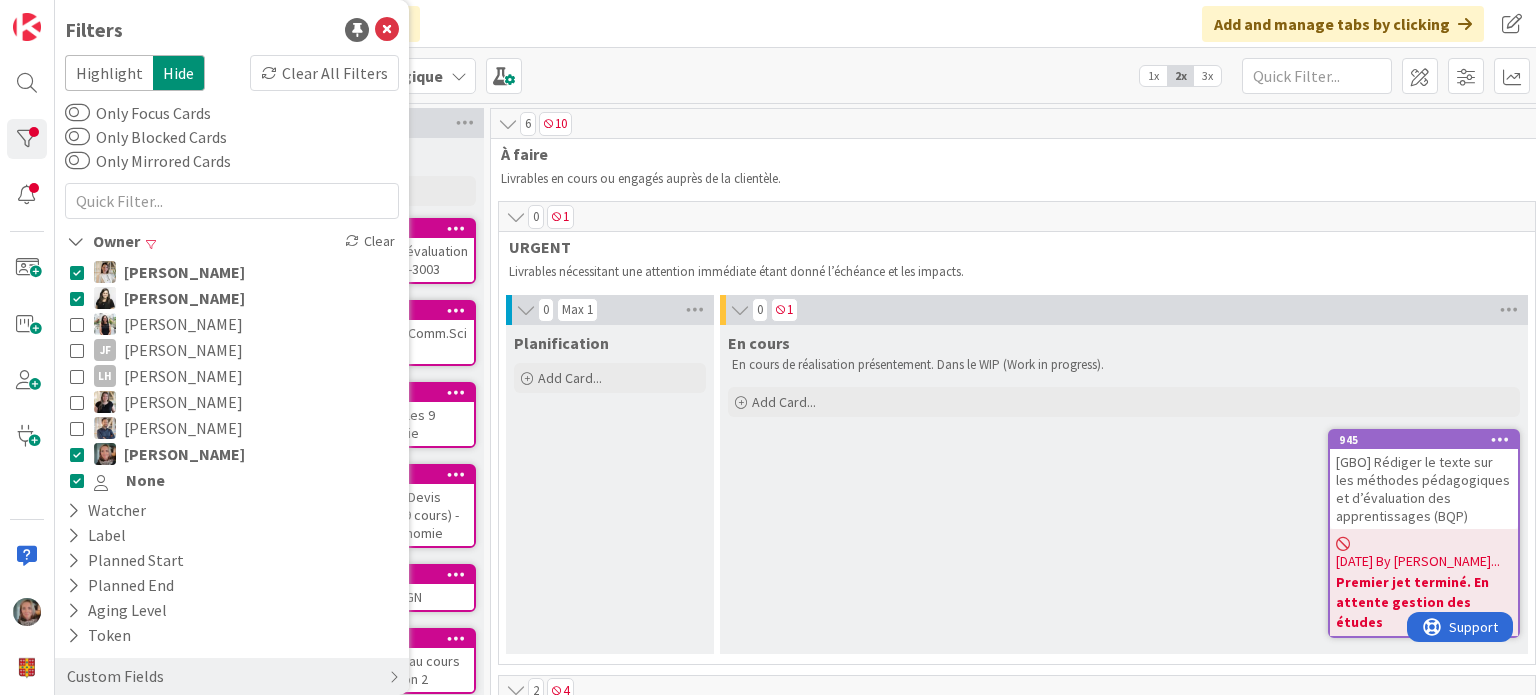click at bounding box center (77, 324) 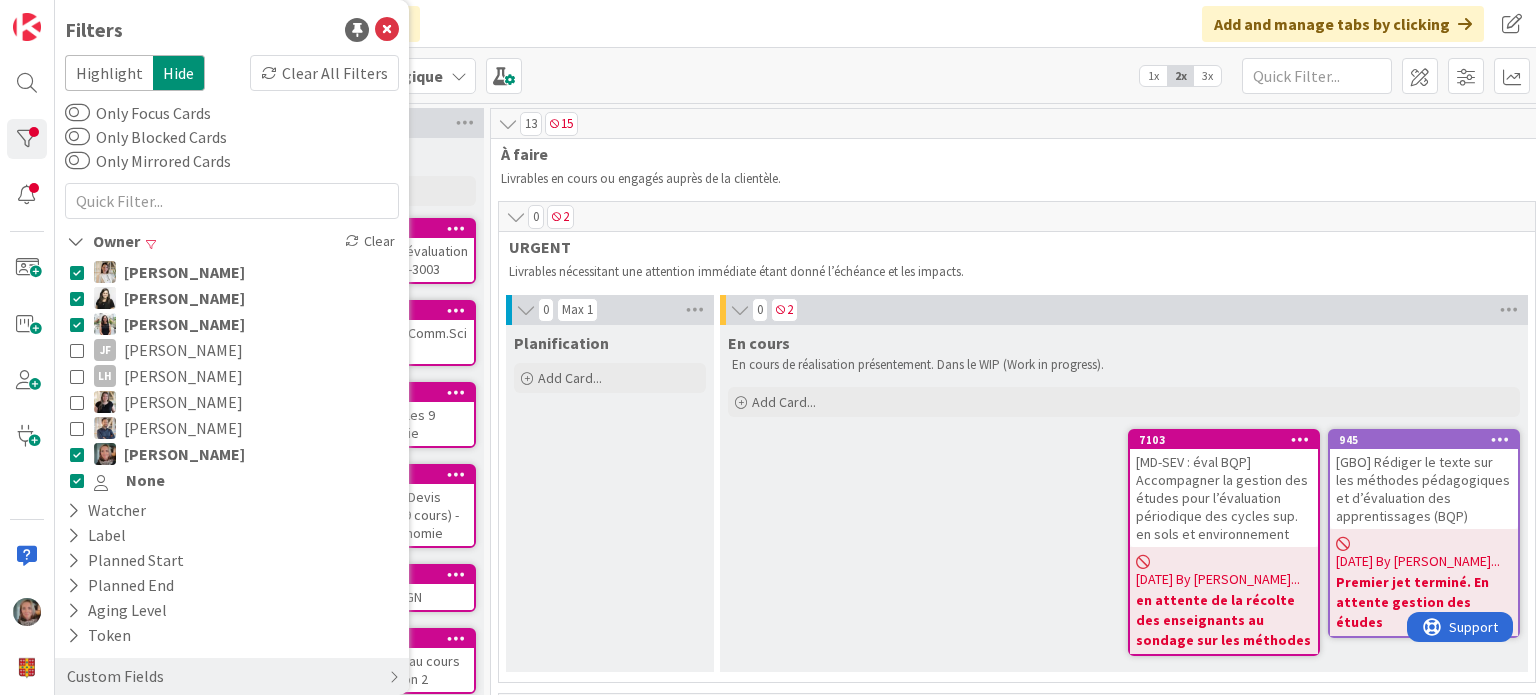 click at bounding box center [77, 350] 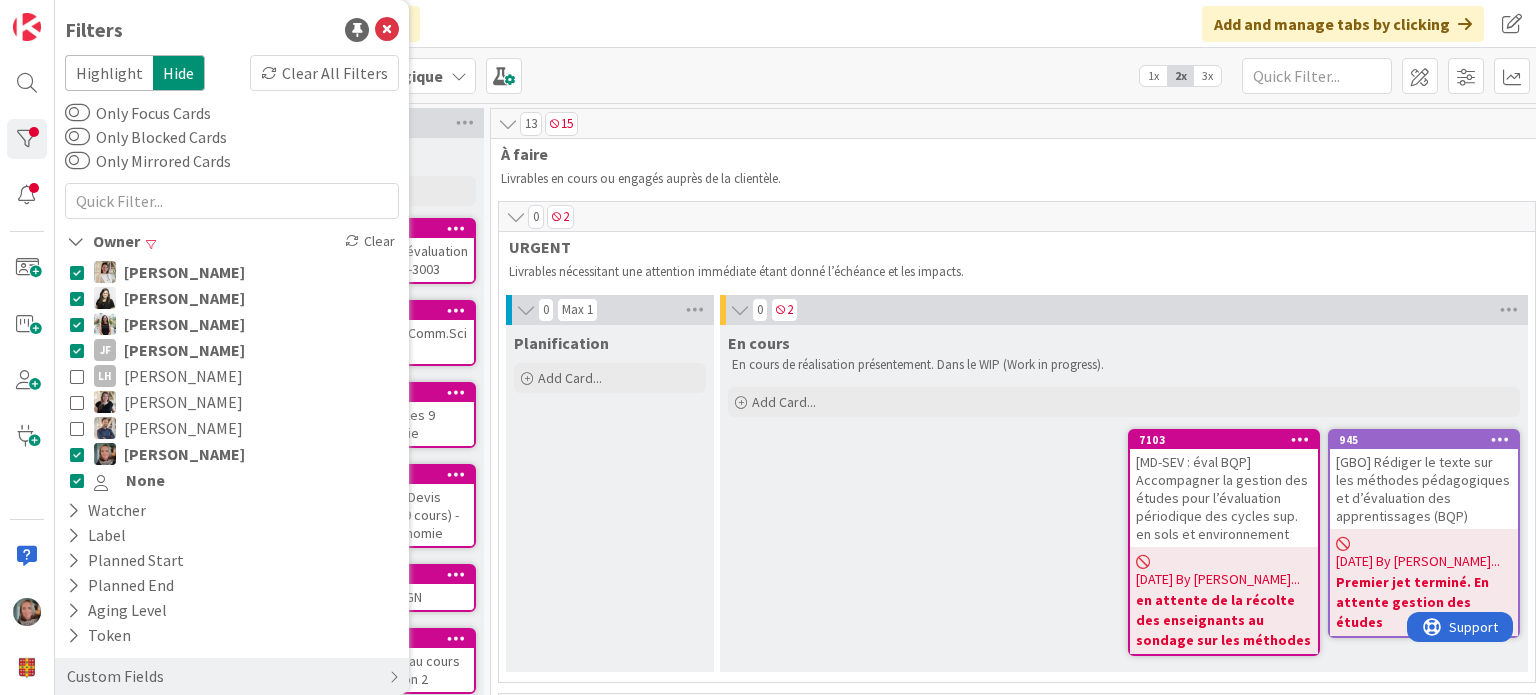 click at bounding box center (77, 376) 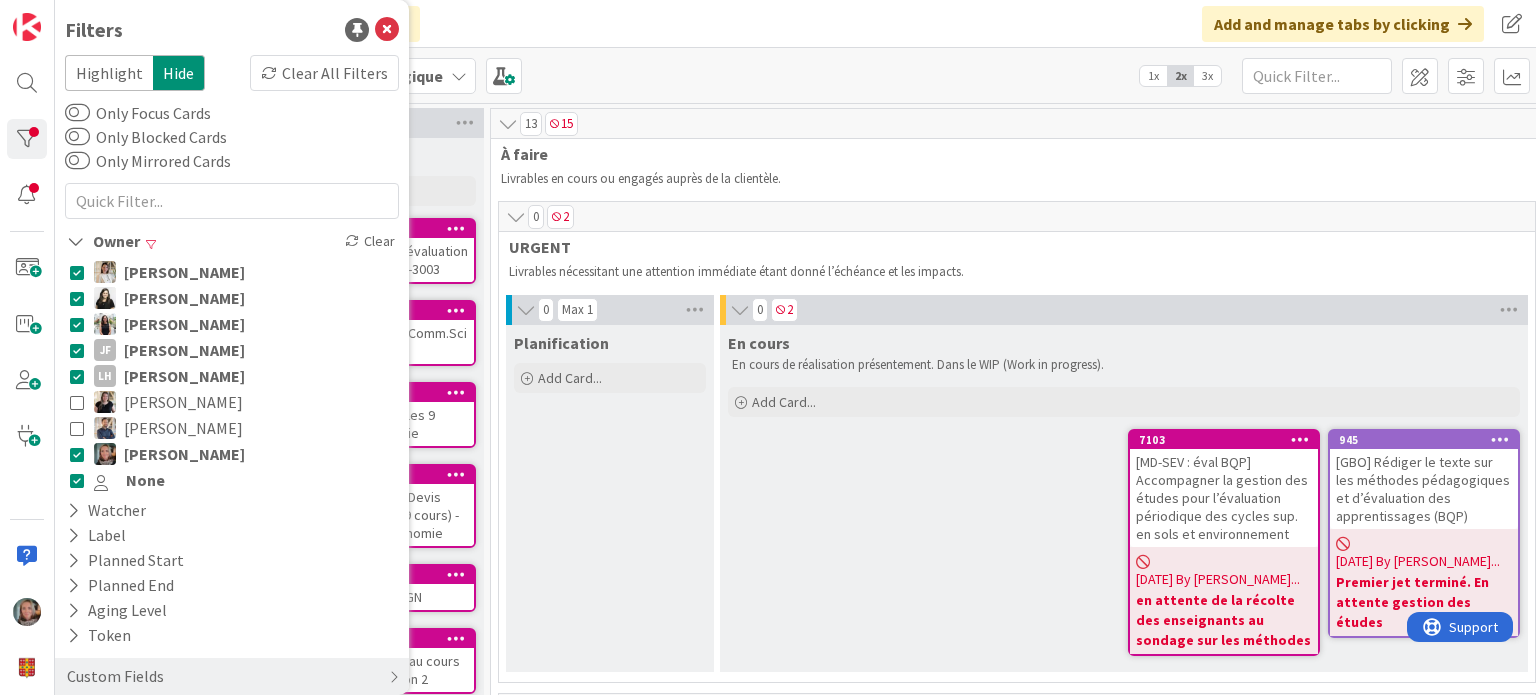 click at bounding box center (77, 376) 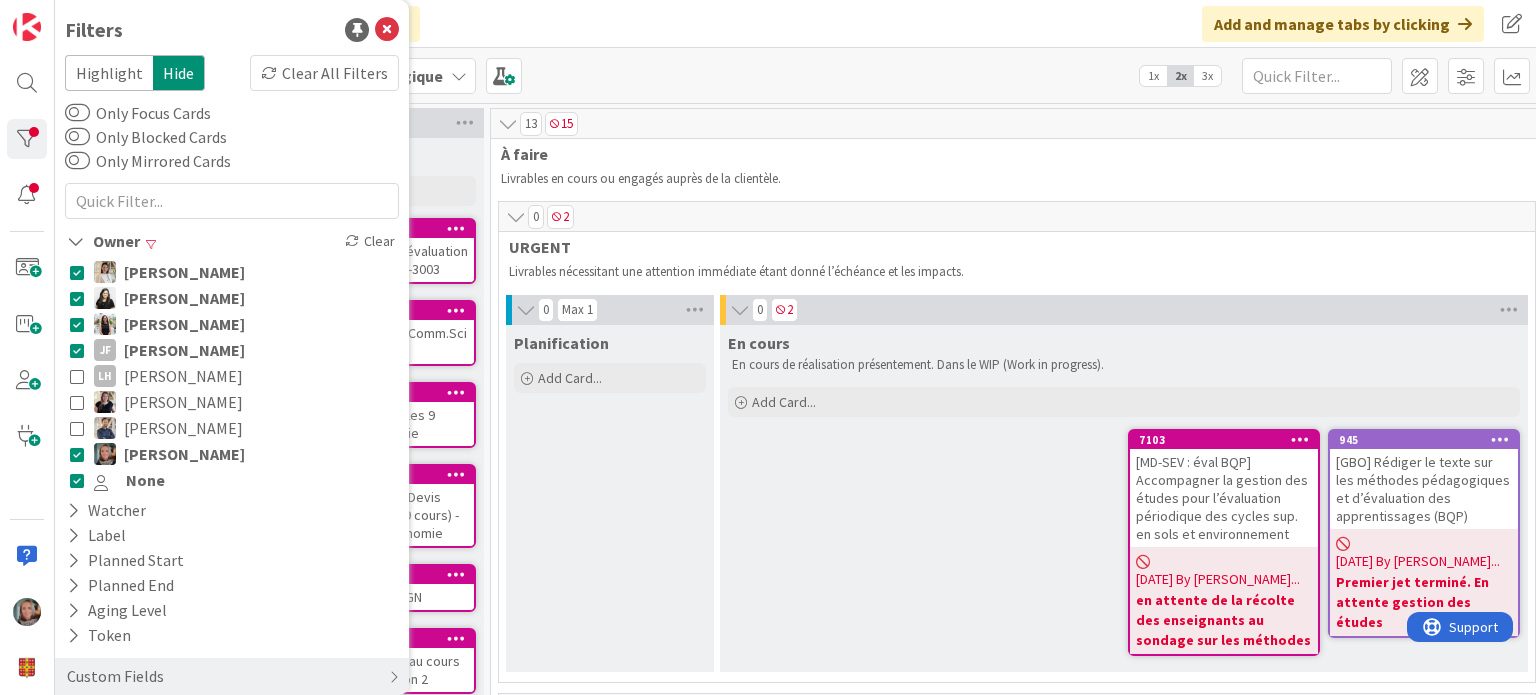 click at bounding box center [77, 350] 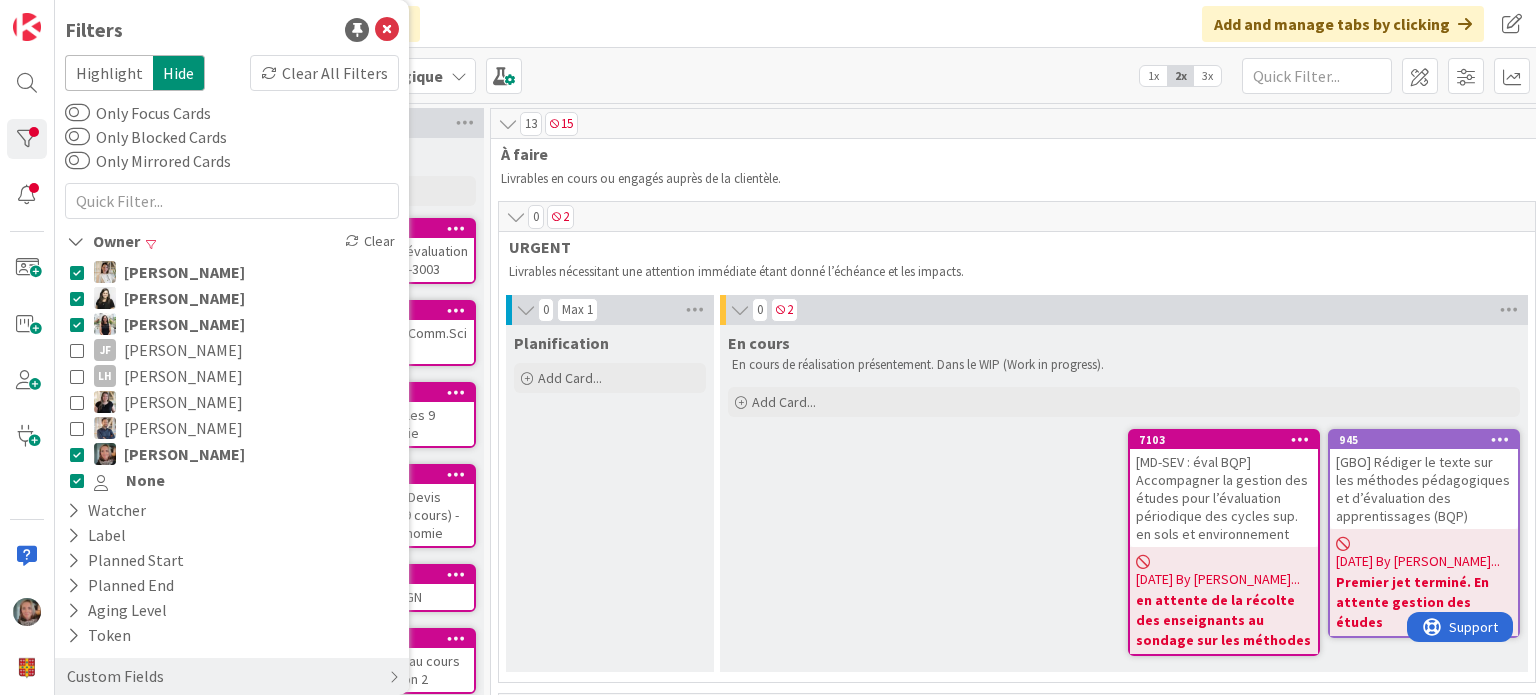 click at bounding box center (77, 402) 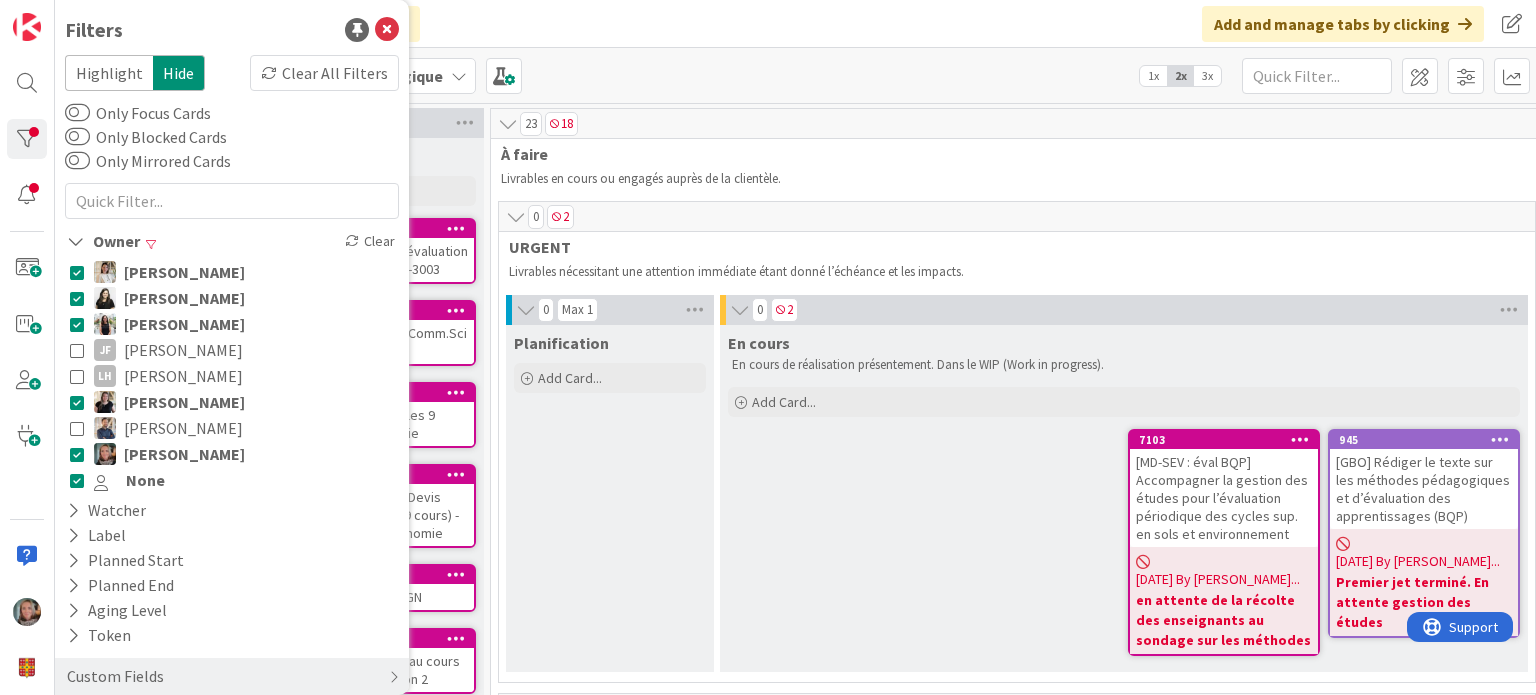click at bounding box center (77, 428) 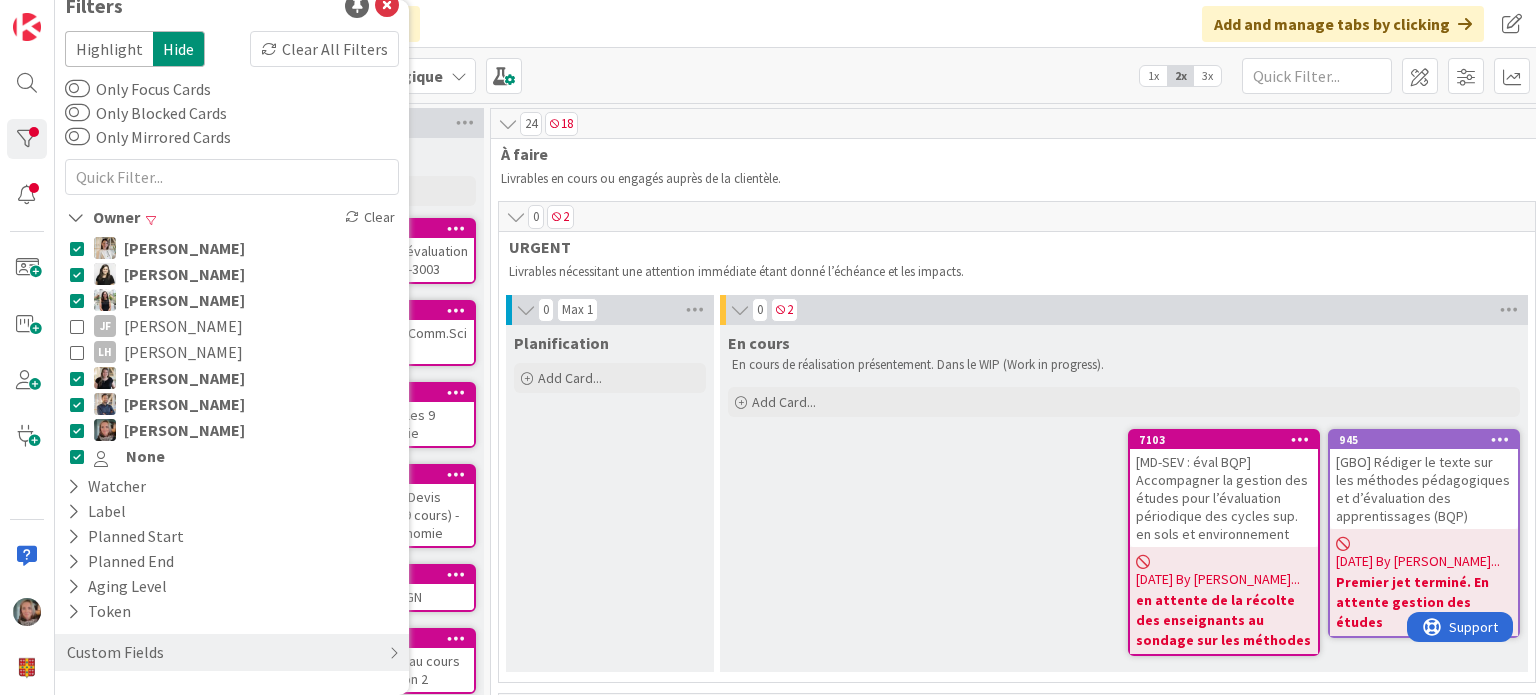 scroll, scrollTop: 0, scrollLeft: 0, axis: both 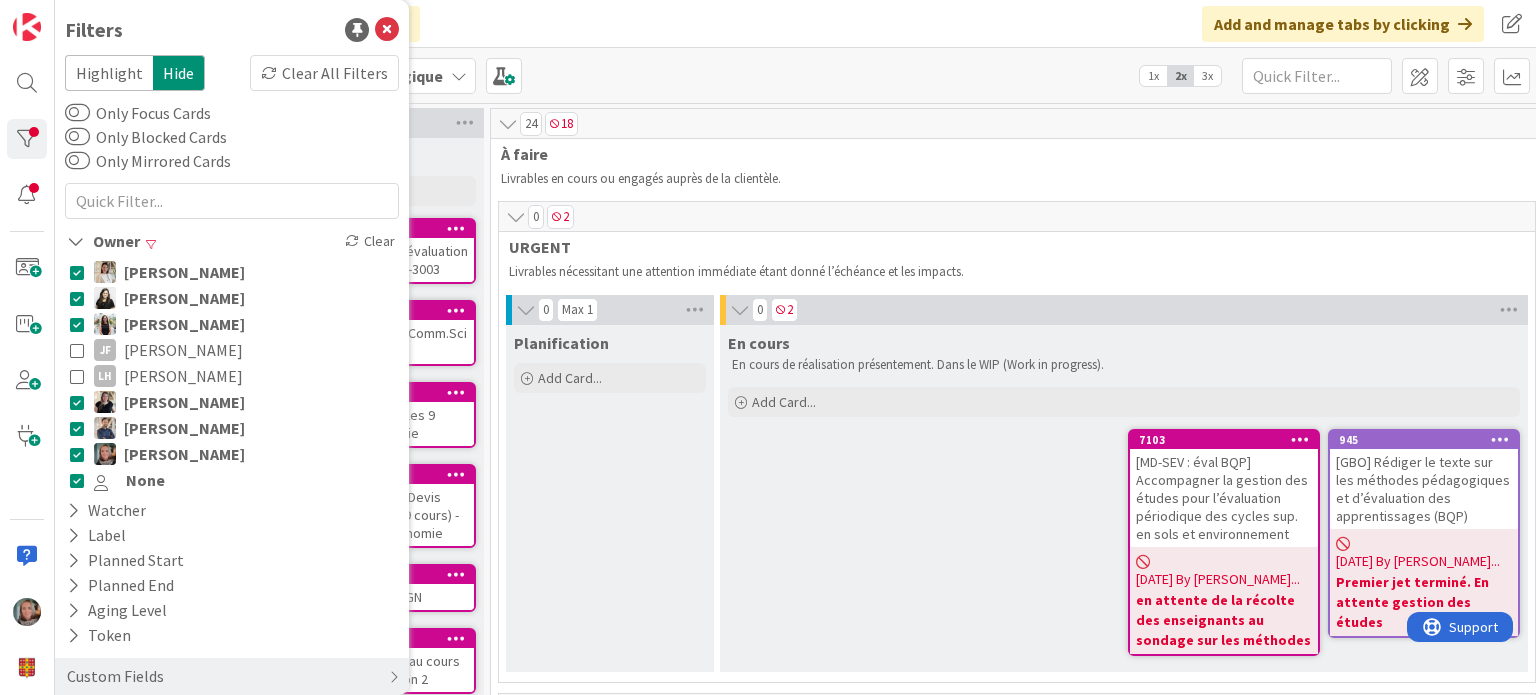 type 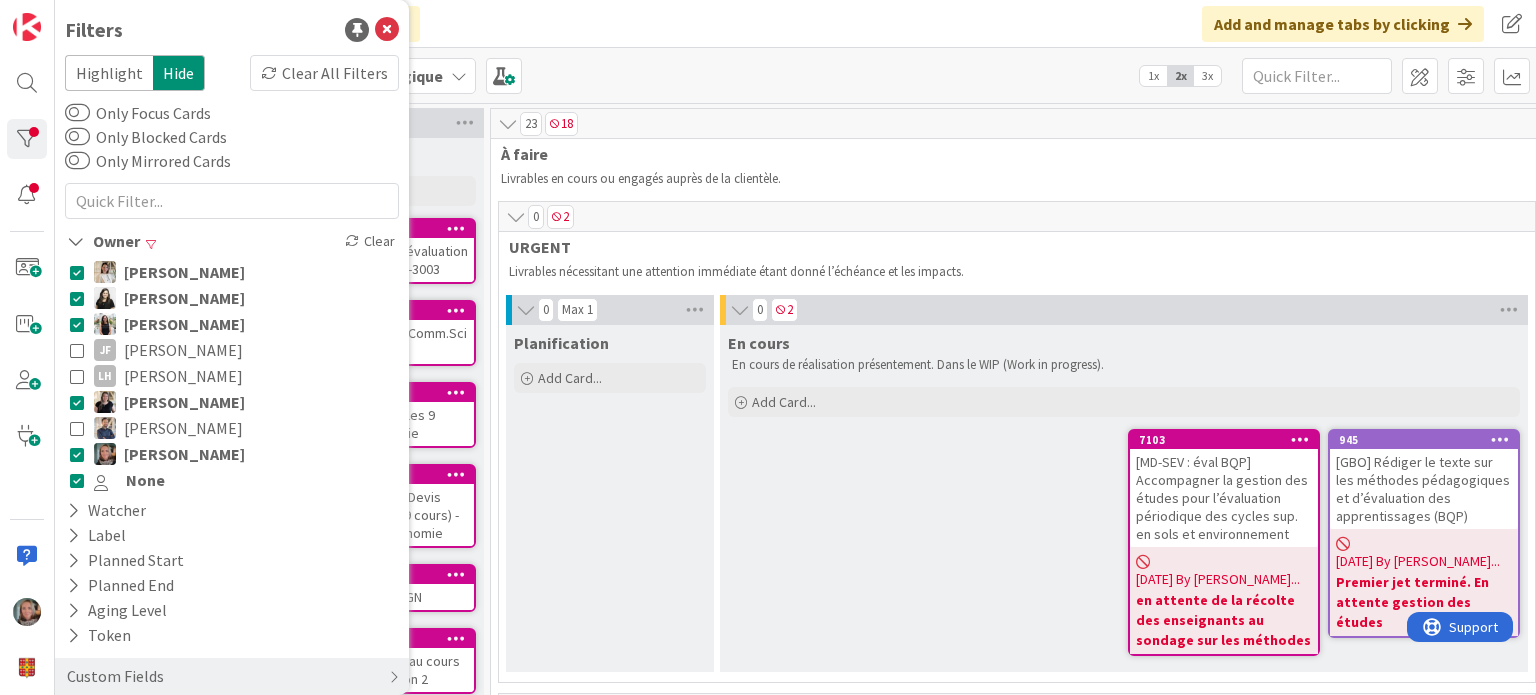 click at bounding box center [77, 428] 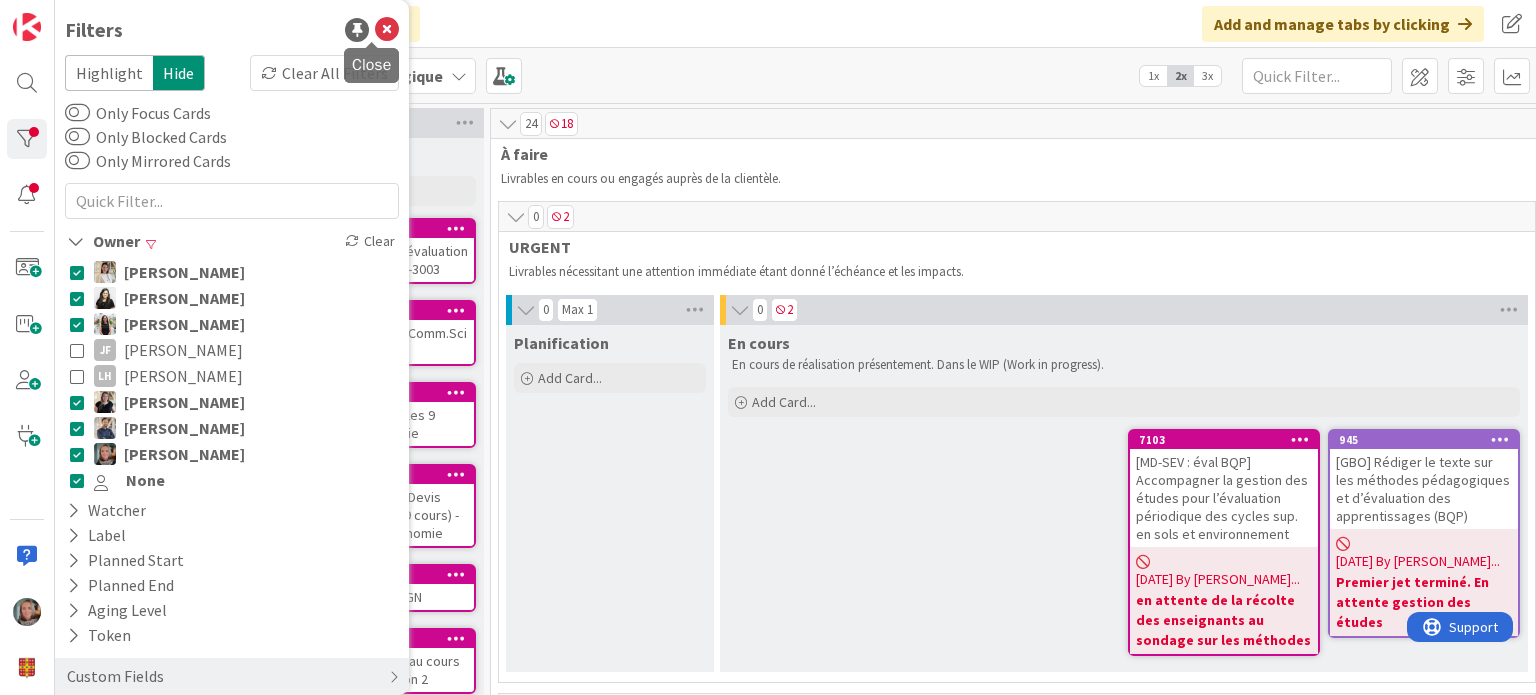 click at bounding box center (387, 30) 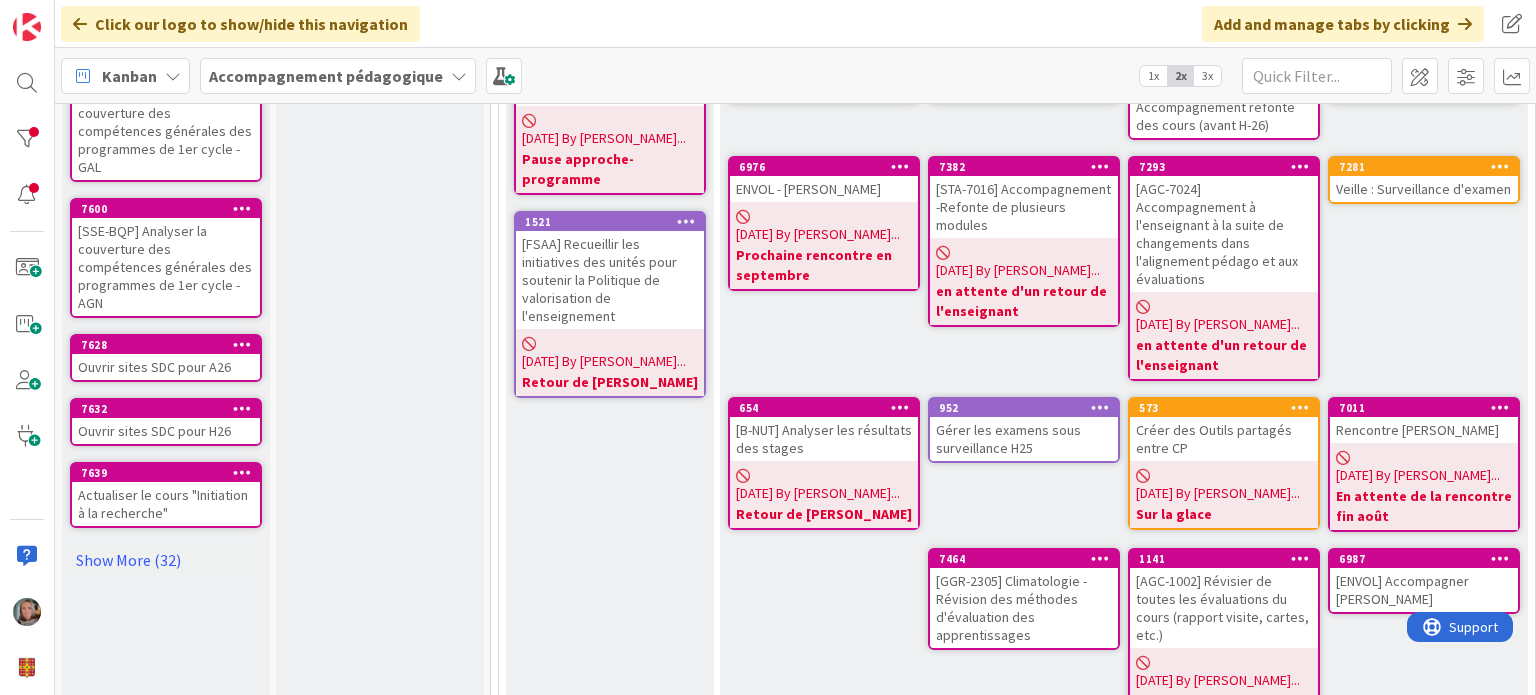 scroll, scrollTop: 1100, scrollLeft: 0, axis: vertical 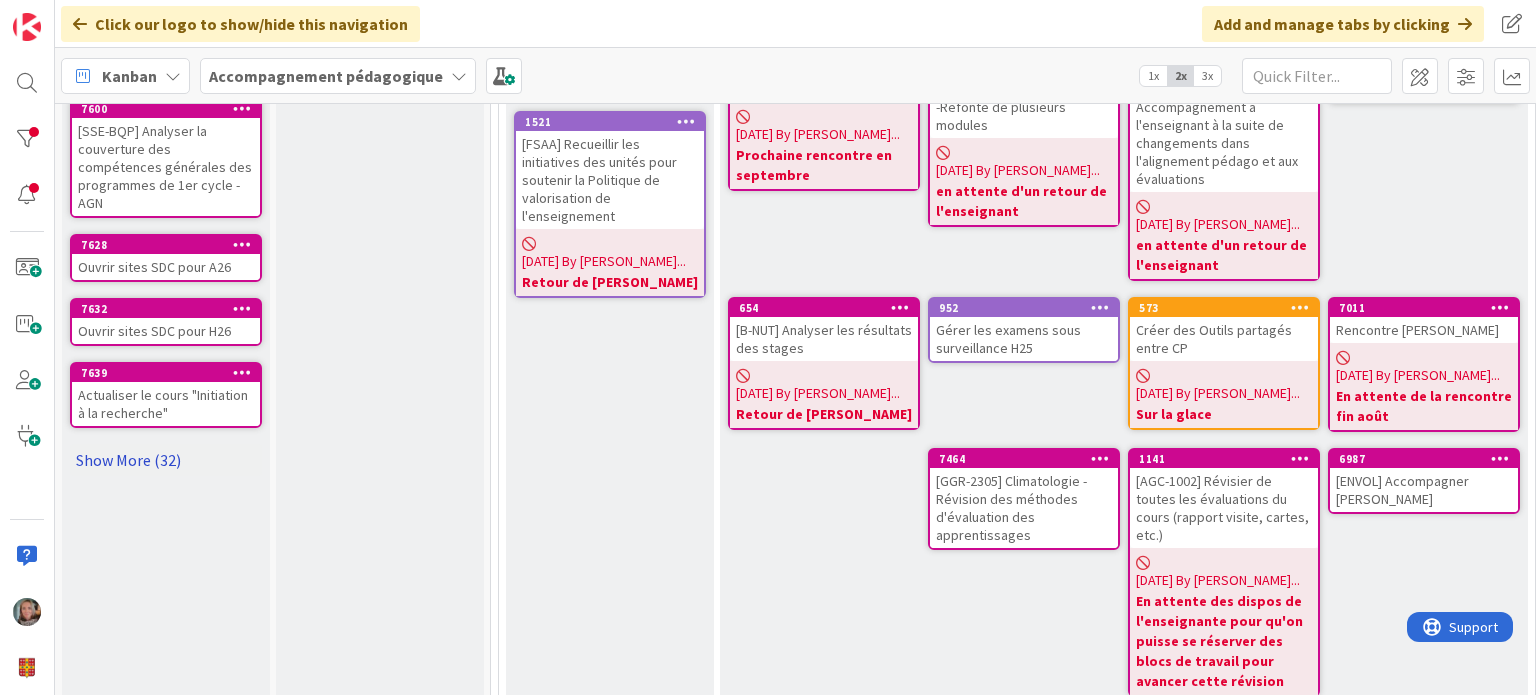 click on "Show More (32)" at bounding box center [166, 460] 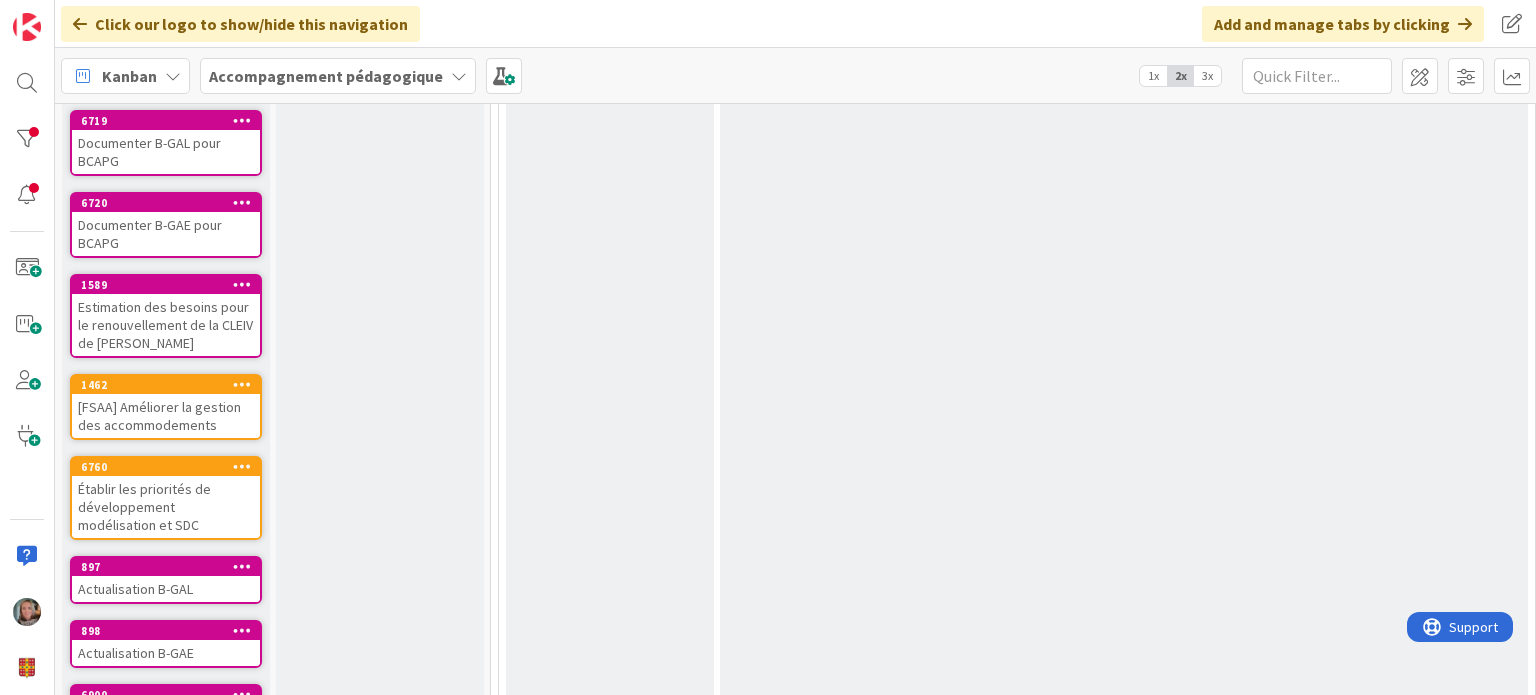 scroll, scrollTop: 3800, scrollLeft: 0, axis: vertical 